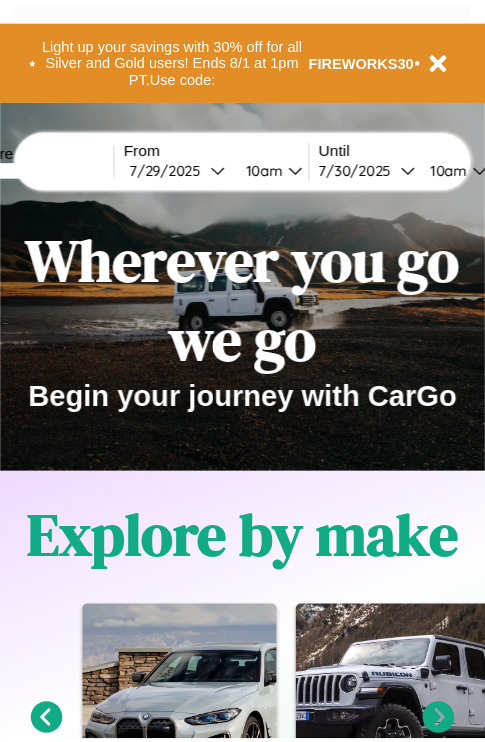 scroll, scrollTop: 0, scrollLeft: 0, axis: both 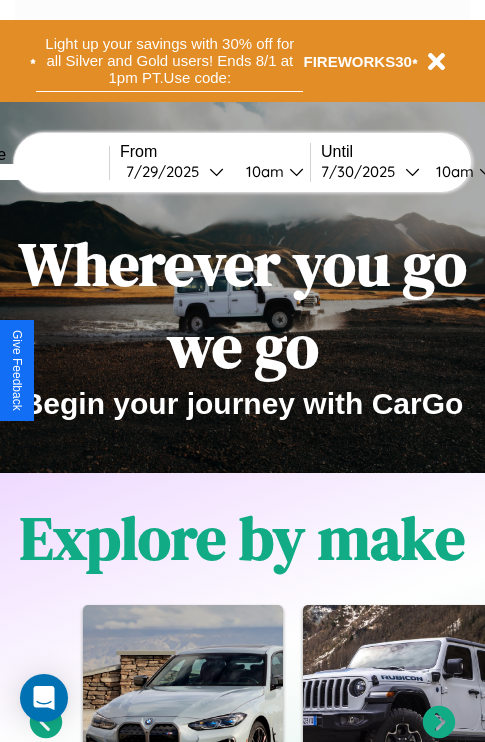 click on "Light up your savings with 30% off for all Silver and Gold users! Ends 8/1 at 1pm PT.  Use code:" at bounding box center [169, 61] 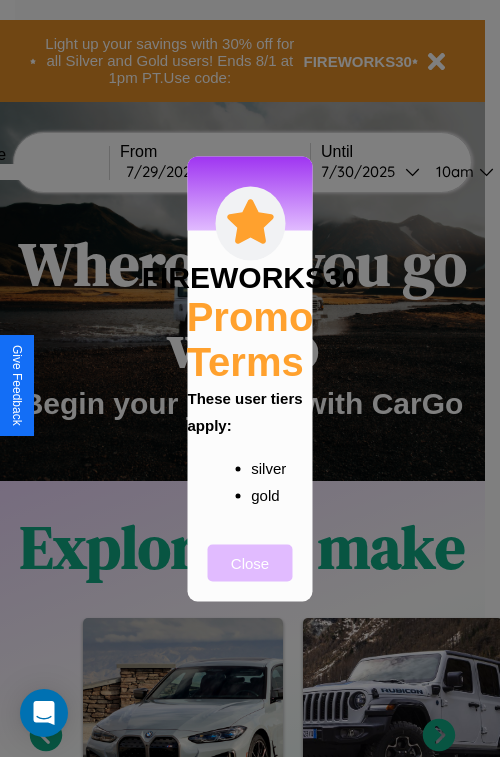 click on "Close" at bounding box center [250, 562] 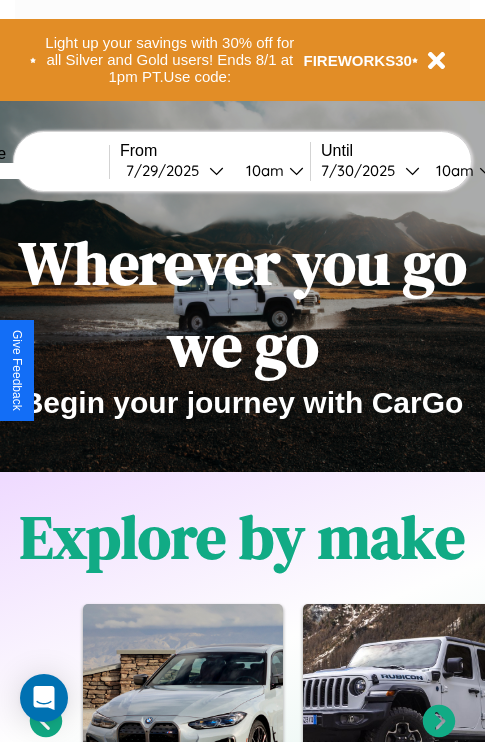 scroll, scrollTop: 0, scrollLeft: 0, axis: both 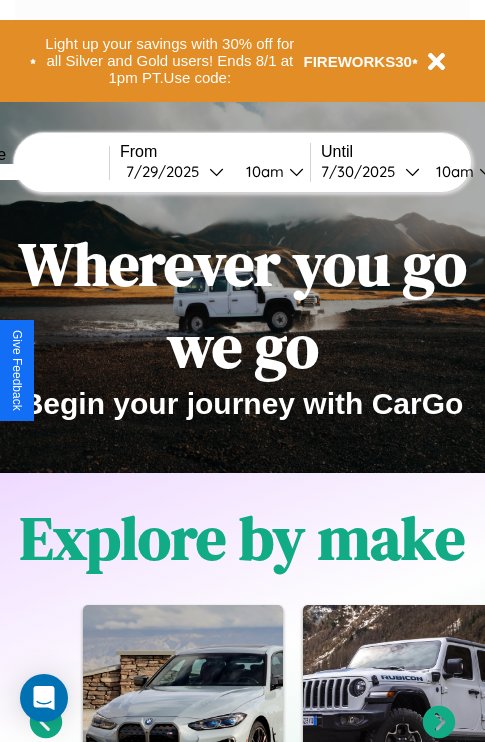 click at bounding box center [34, 172] 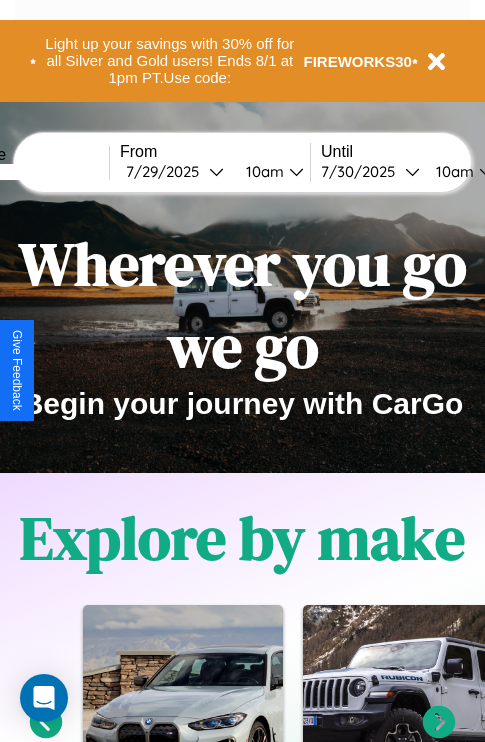 type on "*******" 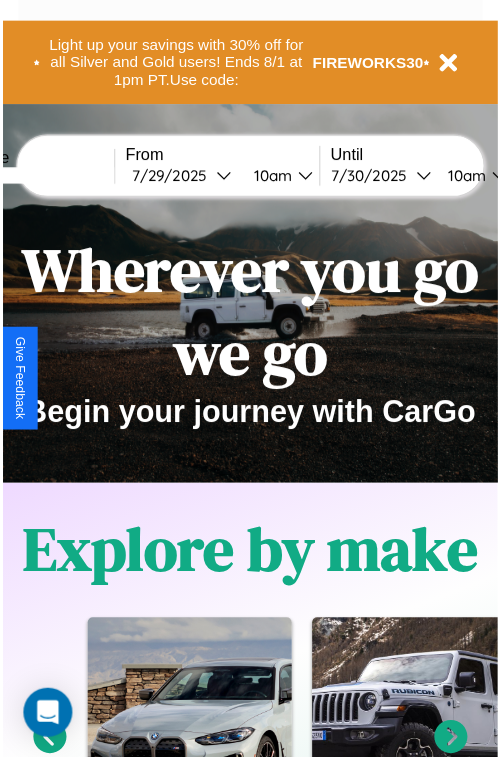 select on "*" 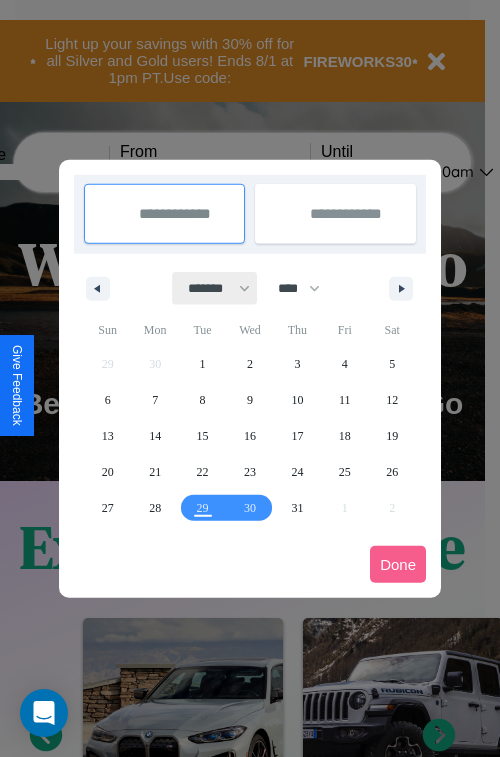 click on "******* ******** ***** ***** *** **** **** ****** ********* ******* ******** ********" at bounding box center (215, 288) 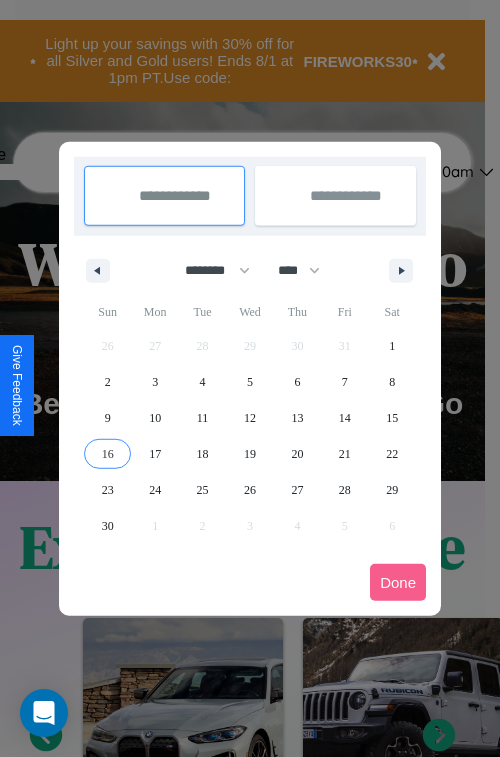 click on "16" at bounding box center (108, 454) 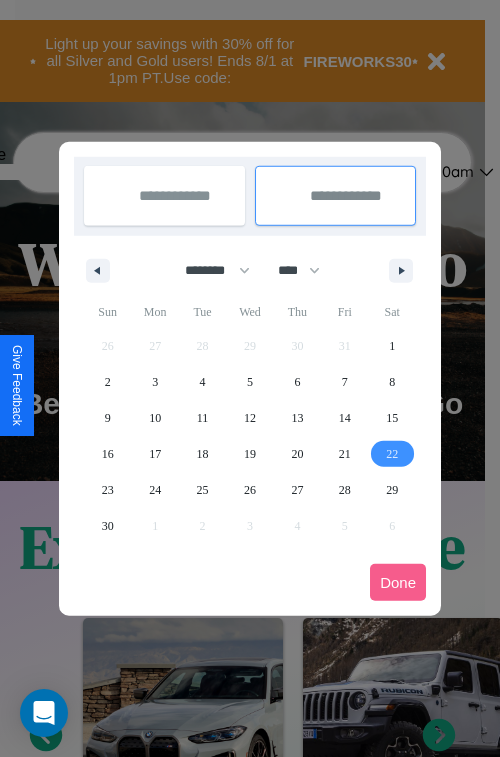 click on "22" at bounding box center [392, 454] 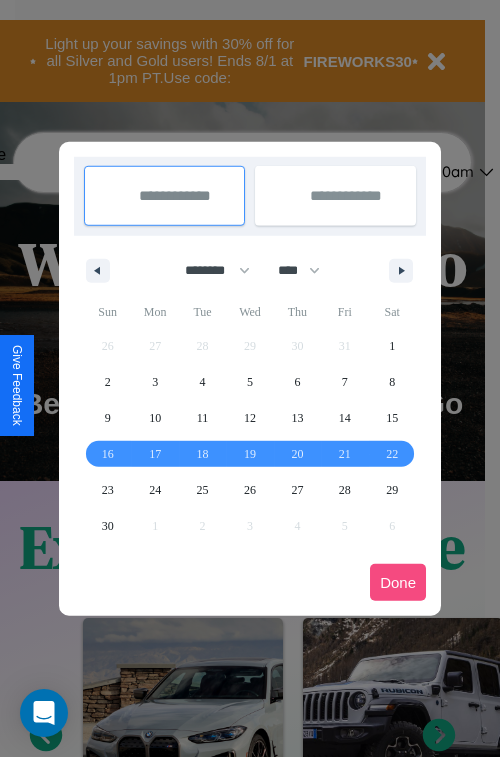 click on "Done" at bounding box center (398, 582) 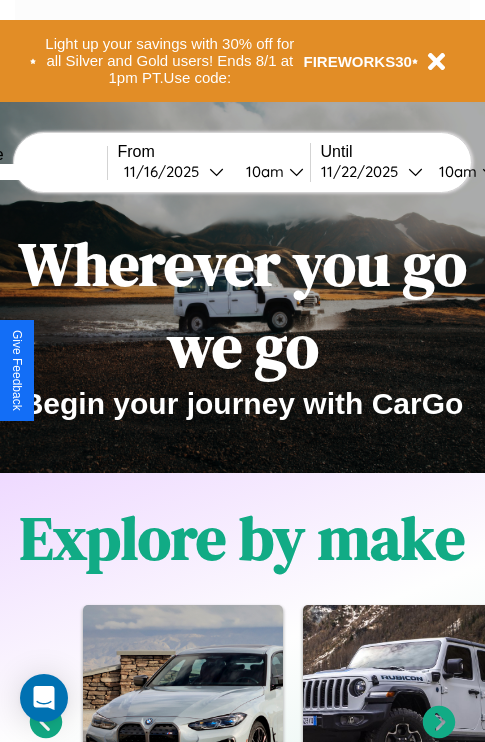 scroll, scrollTop: 0, scrollLeft: 78, axis: horizontal 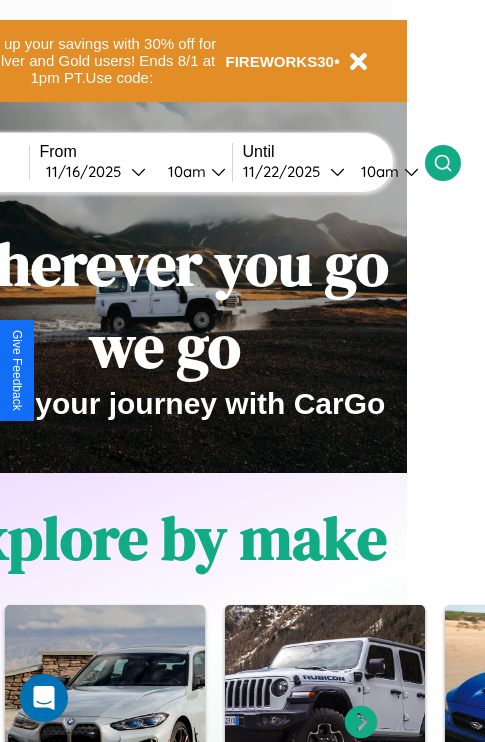 click 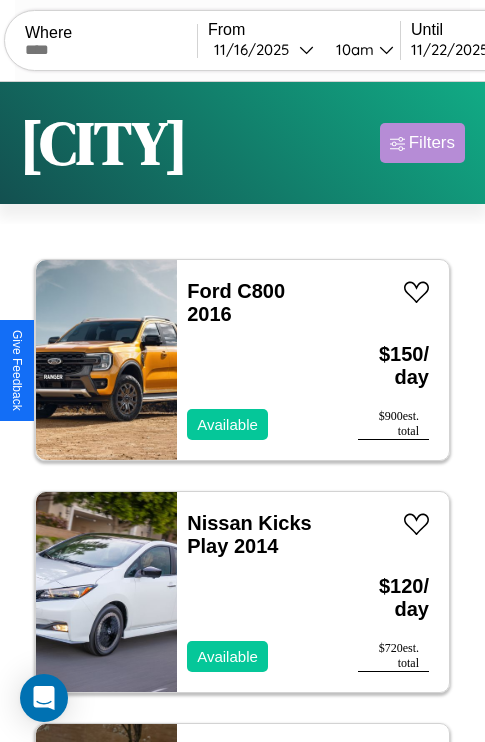 click on "Filters" at bounding box center (432, 143) 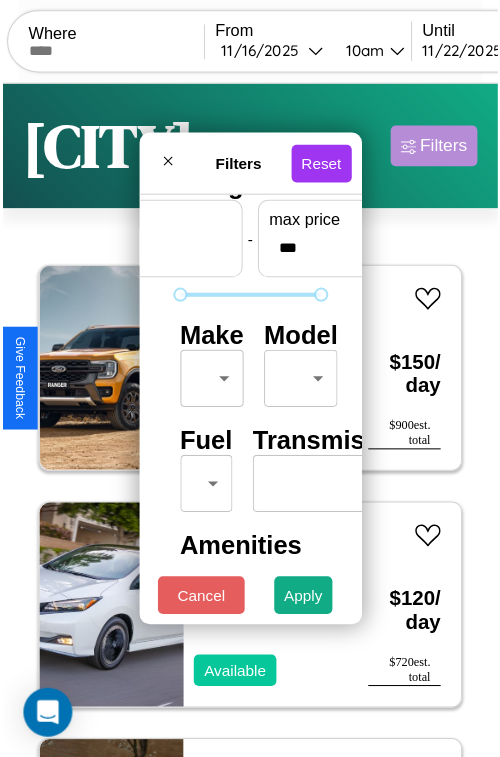 scroll, scrollTop: 59, scrollLeft: 0, axis: vertical 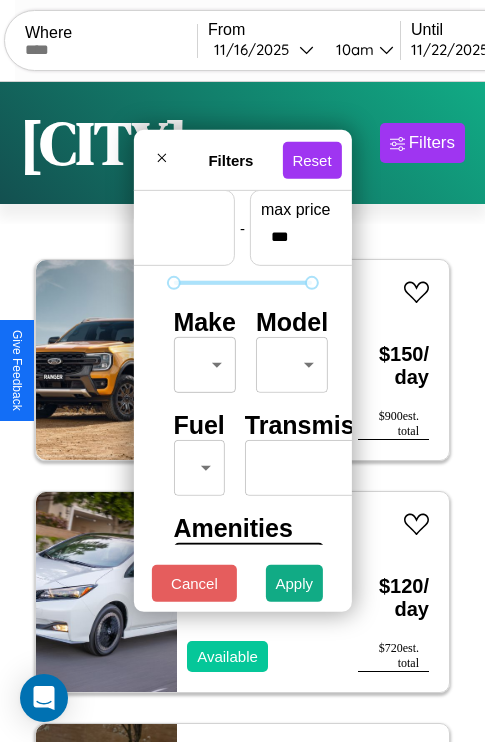 click on "CarGo Where From [DATE] [TIME] Until [DATE] [TIME] Become a Host Login Sign Up [CITY] Filters 27 cars in this area These cars can be picked up in this city. Ford C800 2016 Available $ 150 / day $ 900 est. total Nissan Kicks Play 2014 Available $ 120 / day $ 720 est. total Infiniti I30 2022 Available $ 50 / day $ 300 est. total Volkswagen Phaeton 2022 Available $ 110 / day $ 660 est. total Jaguar X-Type 2016 Available $ 110 / day $ 660 est. total Hyundai XG300 2016 Unavailable $ 180 / day $ 1080 est. total Lincoln Navigator L 2016 Available $ 130 / day $ 780 est. total Dodge Ram Wagon 2014 Available $ 130 / day $ 780 est. total Jaguar XJS 2020 Available $ 160 / day $ 960 est. total Ferrari F430 Spider 2014 Available $ 170 / day $ 1020 est. total Chrysler Caravan 2019 Available $ 40 / day $ 240 est. total Maserati Merak 2021 Unavailable $ 130 / day $ 780 est. total Acura ZDX 2023 Available $ 170 / day $ 1020 est. total" at bounding box center (242, 412) 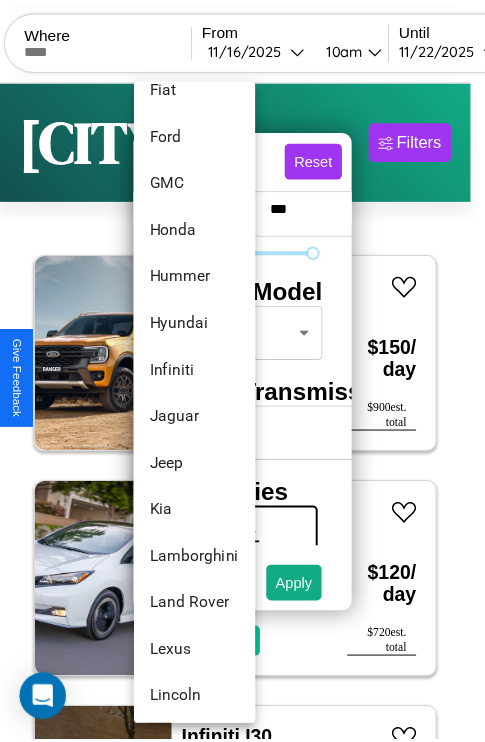 scroll, scrollTop: 662, scrollLeft: 0, axis: vertical 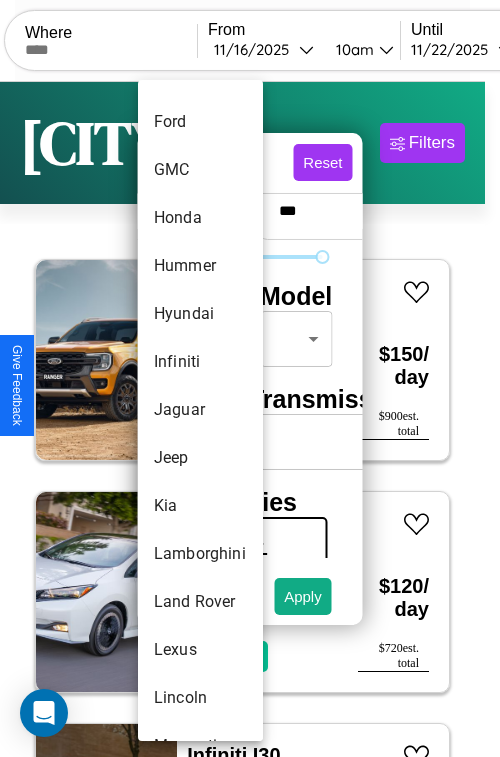 click on "Jaguar" at bounding box center (200, 410) 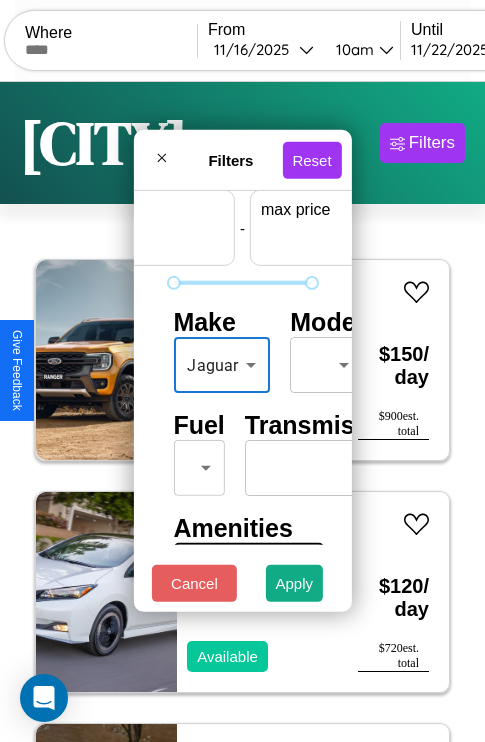 scroll, scrollTop: 59, scrollLeft: 124, axis: both 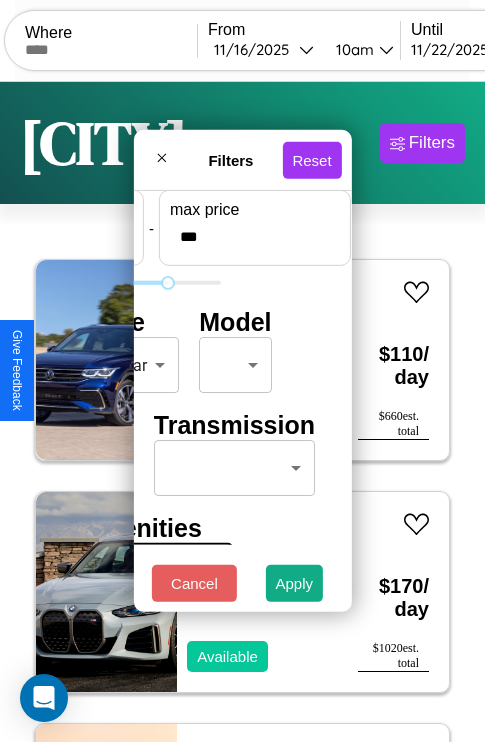 type on "***" 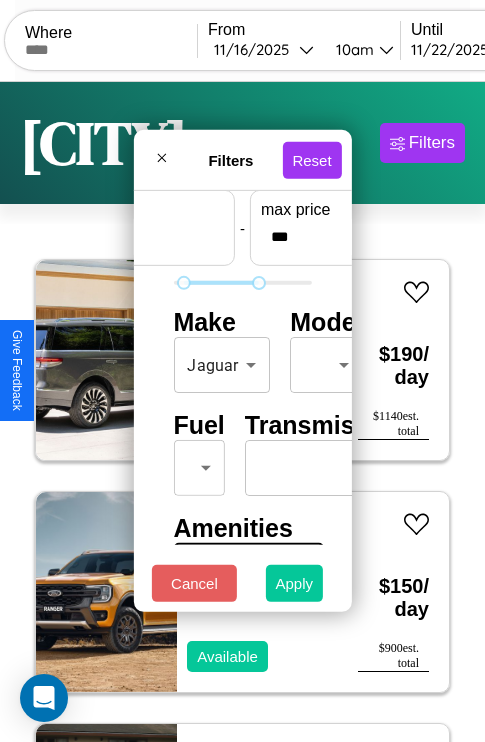 type on "**" 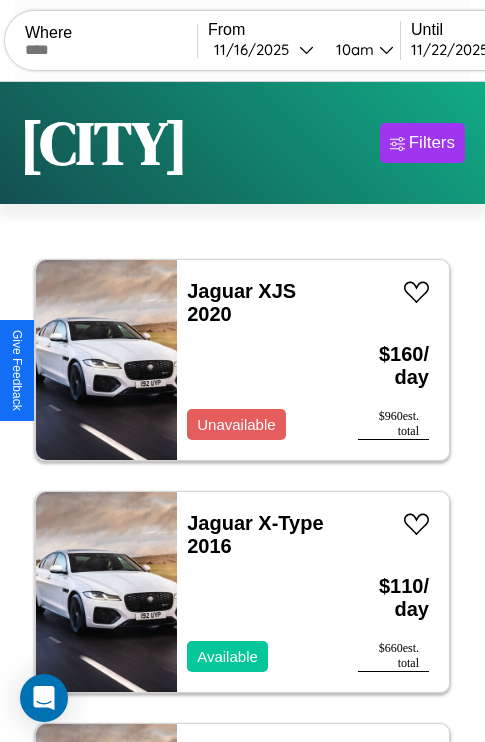 scroll, scrollTop: 79, scrollLeft: 0, axis: vertical 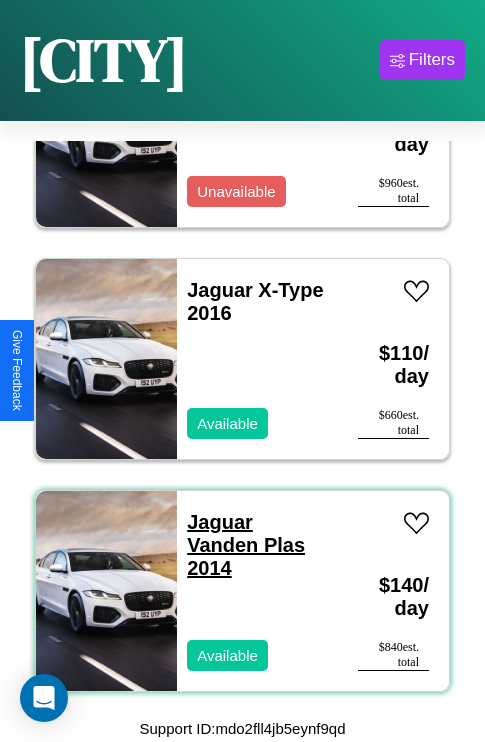 click on "Jaguar   Vanden Plas   2014" at bounding box center (246, 545) 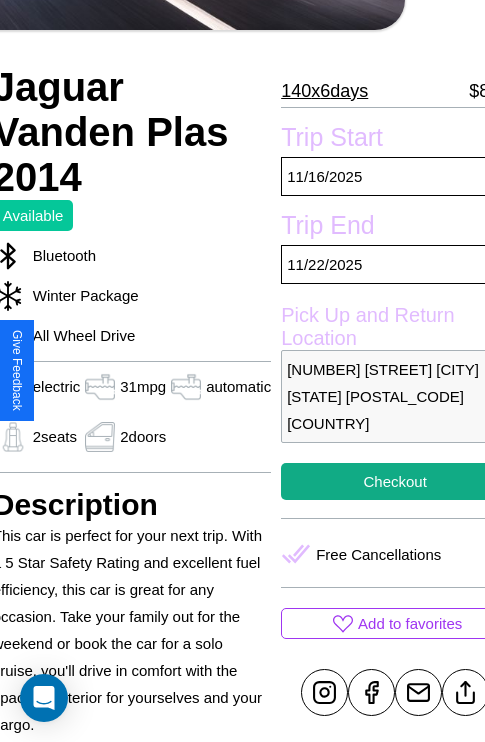scroll, scrollTop: 499, scrollLeft: 96, axis: both 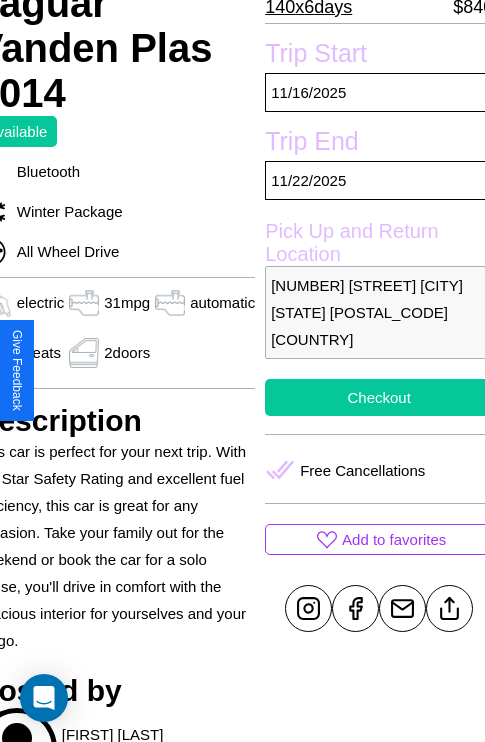 click on "Checkout" at bounding box center [379, 397] 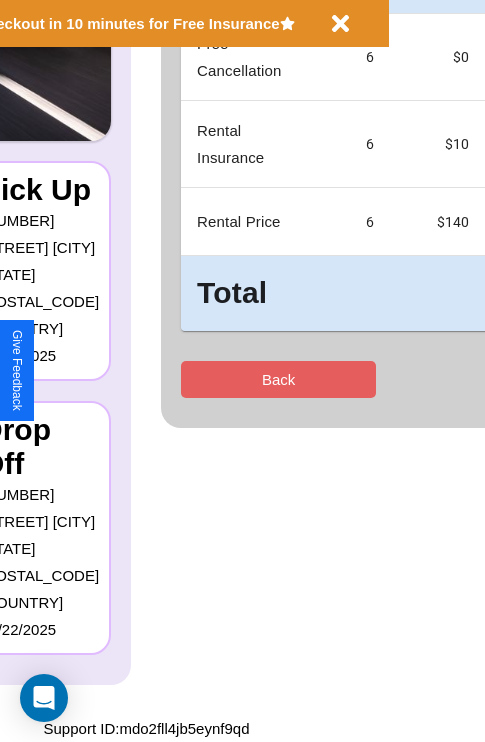 scroll, scrollTop: 0, scrollLeft: 0, axis: both 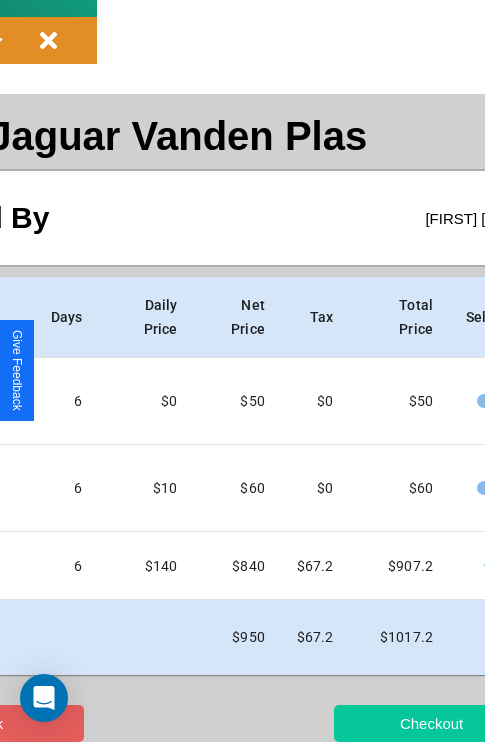 click on "Checkout" at bounding box center (431, 723) 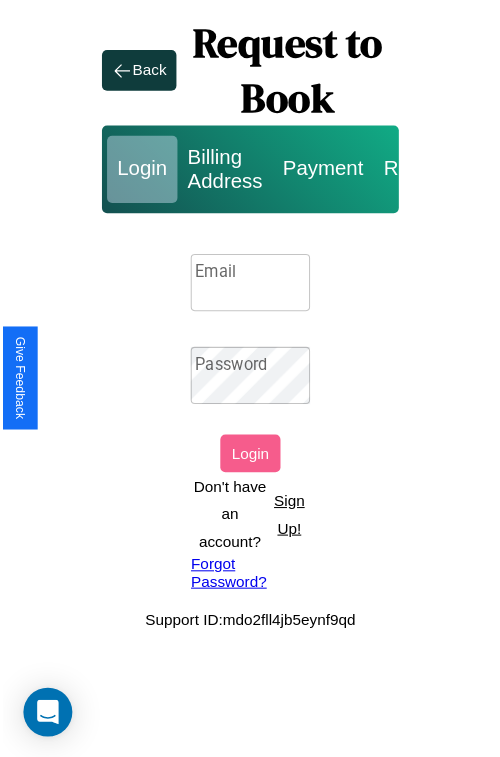 scroll, scrollTop: 0, scrollLeft: 0, axis: both 